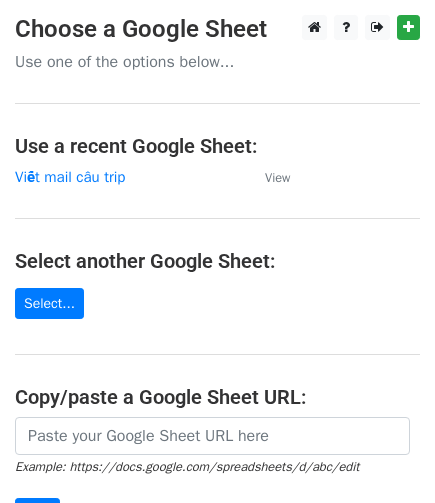 scroll, scrollTop: 0, scrollLeft: 0, axis: both 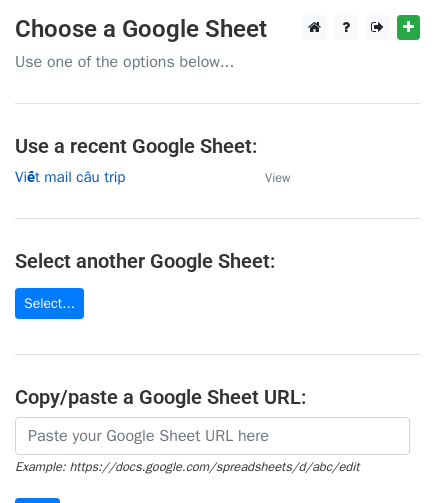 click on "Viết mail câu trip" at bounding box center (70, 177) 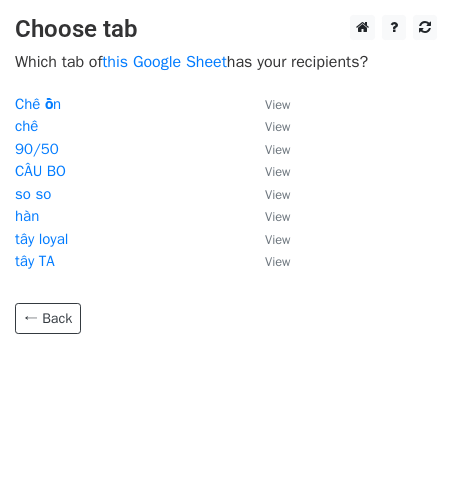 scroll, scrollTop: 0, scrollLeft: 0, axis: both 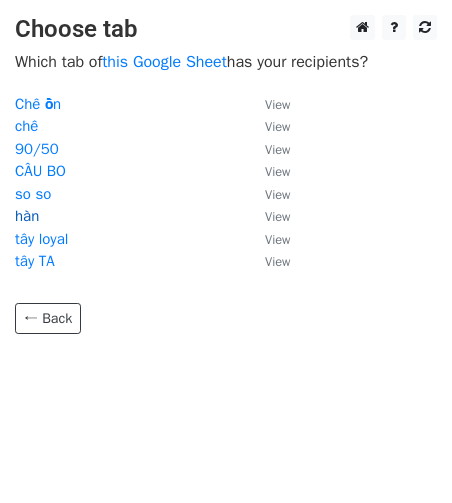 click on "hàn" at bounding box center [27, 216] 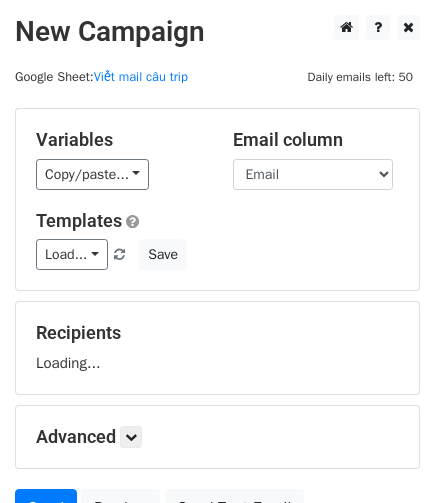 scroll, scrollTop: 0, scrollLeft: 0, axis: both 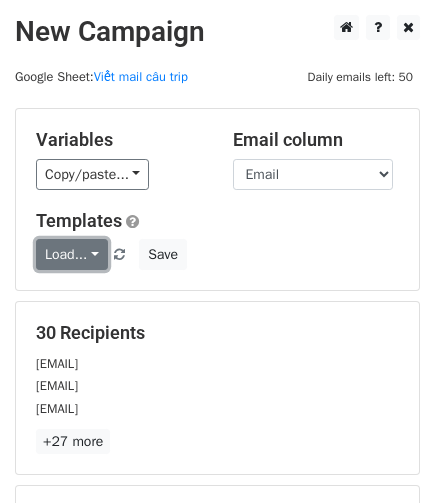 click on "Load..." at bounding box center (72, 254) 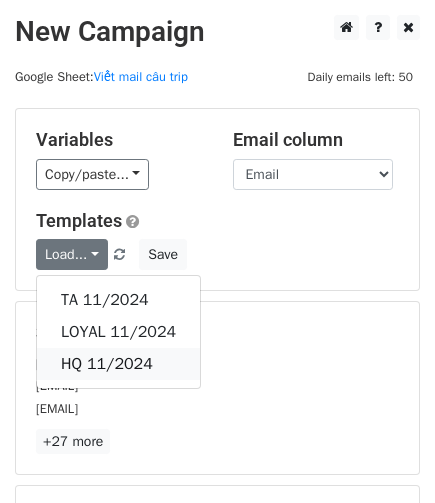 click on "HQ 11/2024" at bounding box center [118, 364] 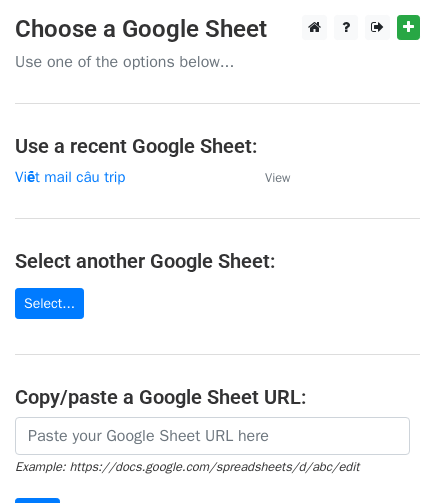 scroll, scrollTop: 0, scrollLeft: 0, axis: both 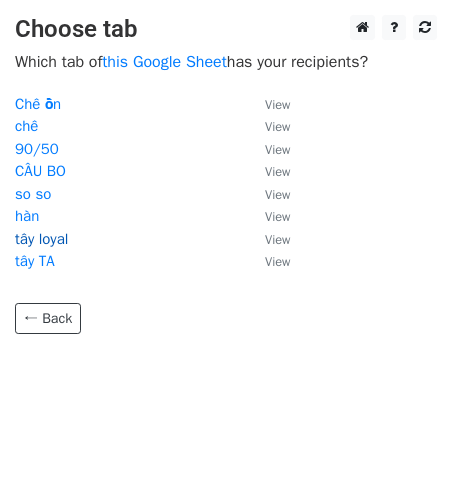 click on "tây loyal" at bounding box center [41, 239] 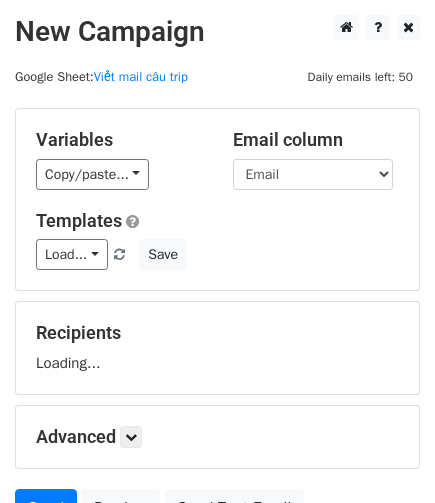 scroll, scrollTop: 0, scrollLeft: 0, axis: both 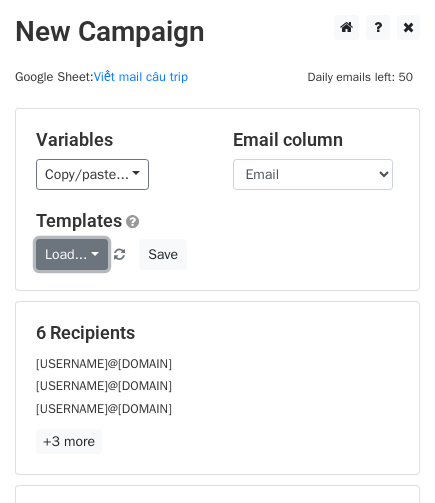 click on "Load..." at bounding box center [72, 254] 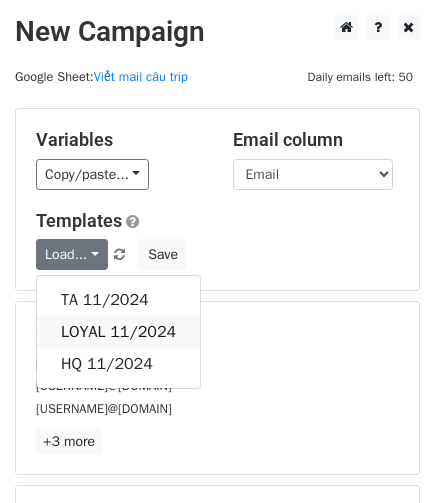 click on "LOYAL 11/2024" at bounding box center (118, 332) 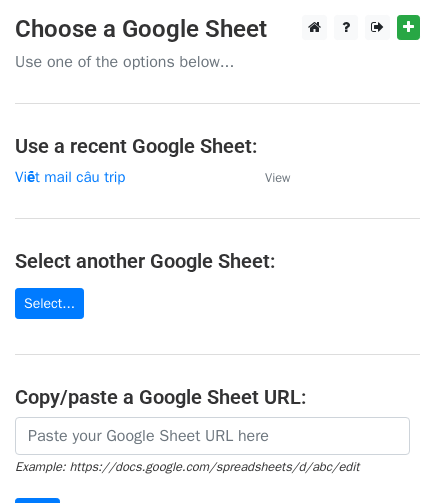 scroll, scrollTop: 0, scrollLeft: 0, axis: both 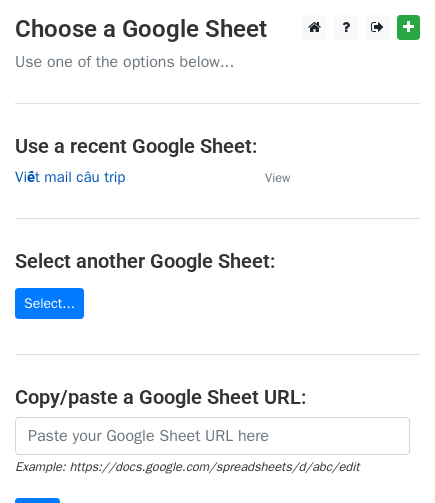 click on "Viết mail câu trip" at bounding box center [70, 177] 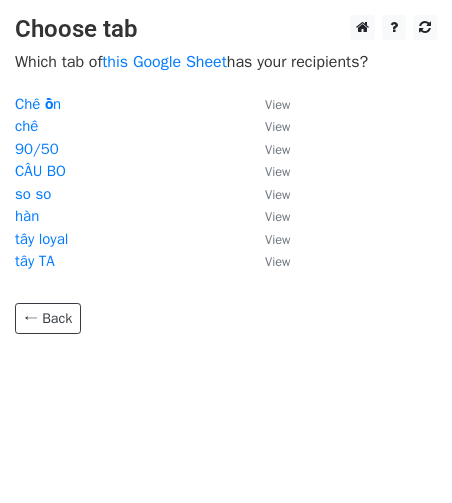 scroll, scrollTop: 0, scrollLeft: 0, axis: both 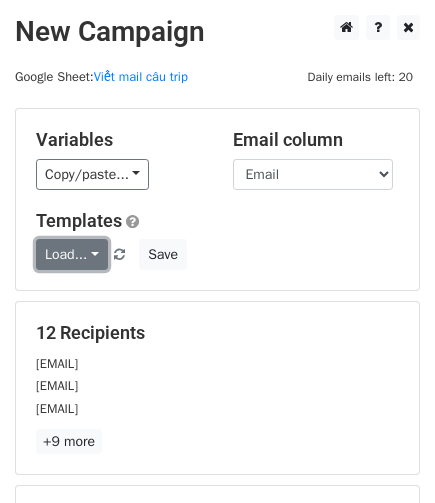 drag, startPoint x: 90, startPoint y: 258, endPoint x: 117, endPoint y: 271, distance: 29.966648 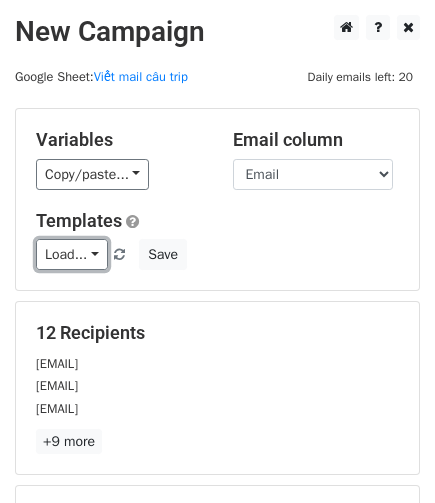click on "Load..." at bounding box center [72, 254] 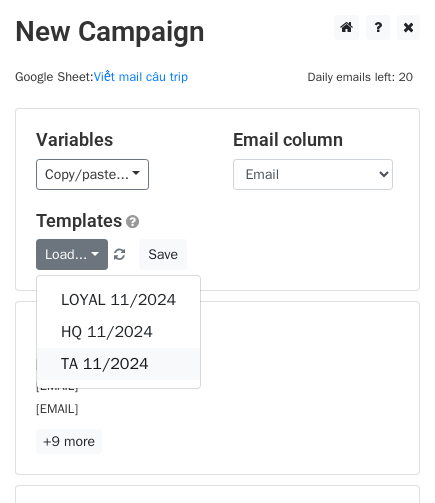 click on "TA 11/2024" at bounding box center [118, 364] 